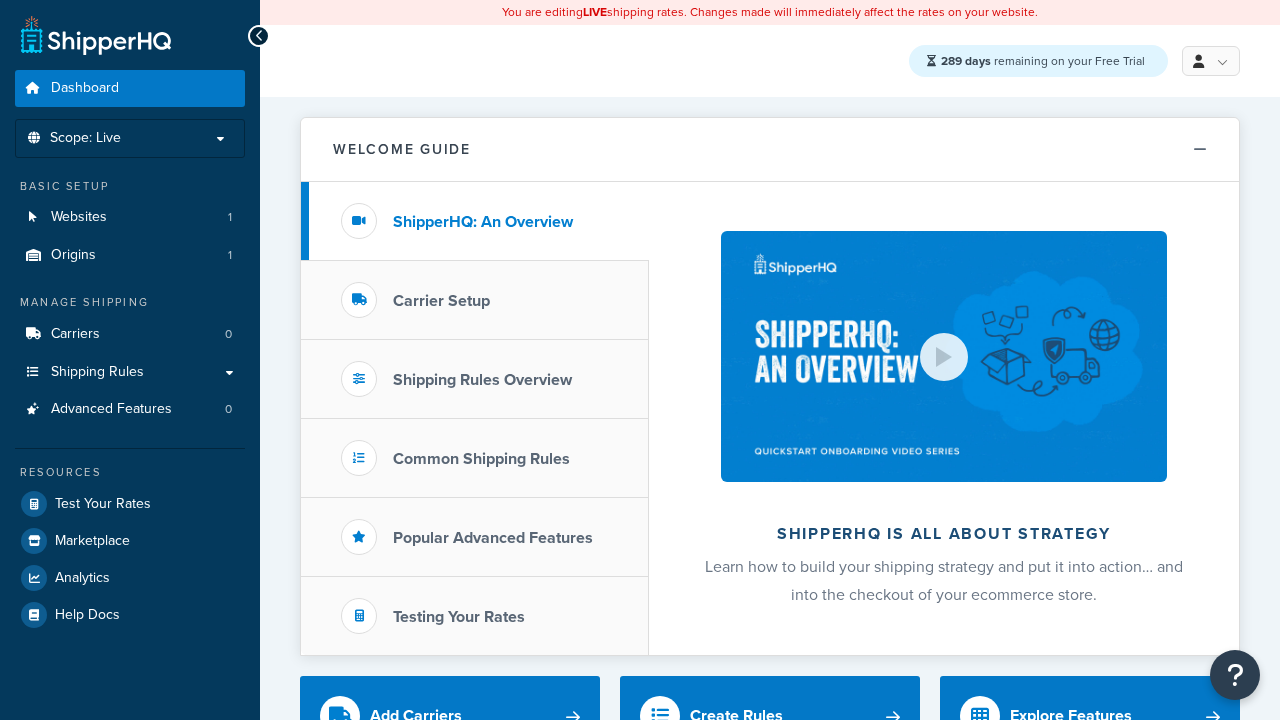 scroll, scrollTop: 0, scrollLeft: 0, axis: both 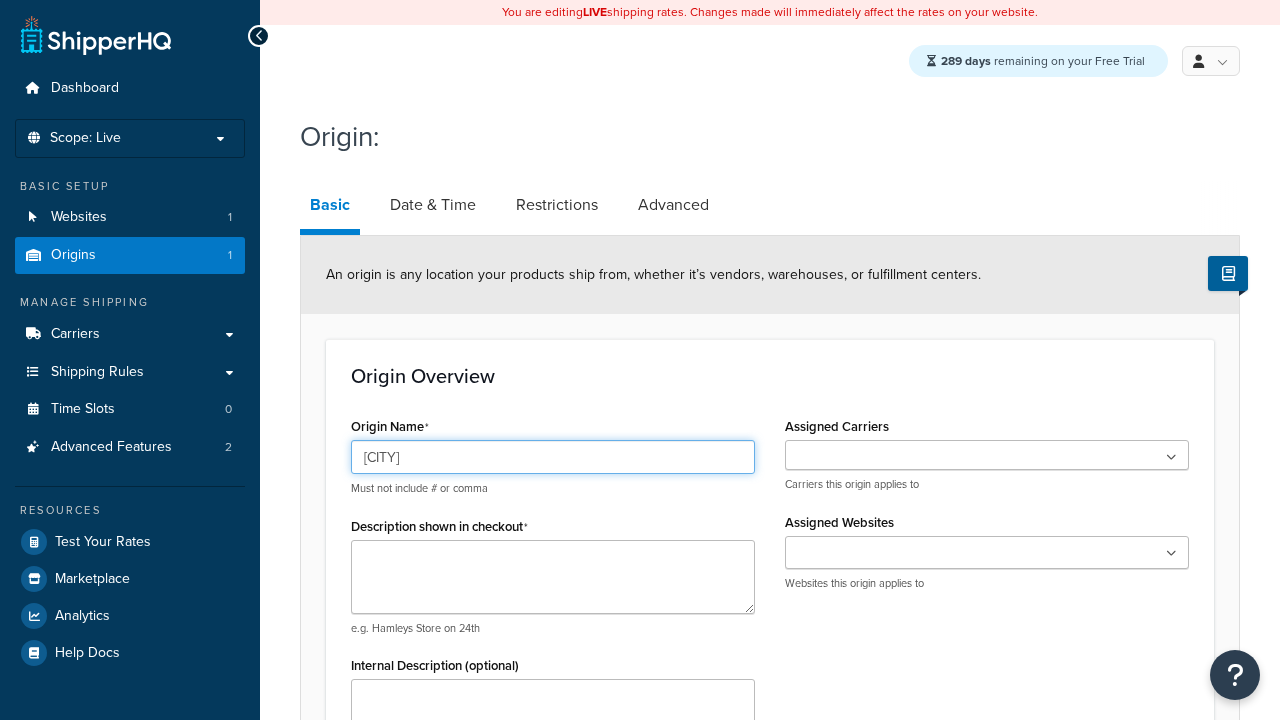 type on "Austin" 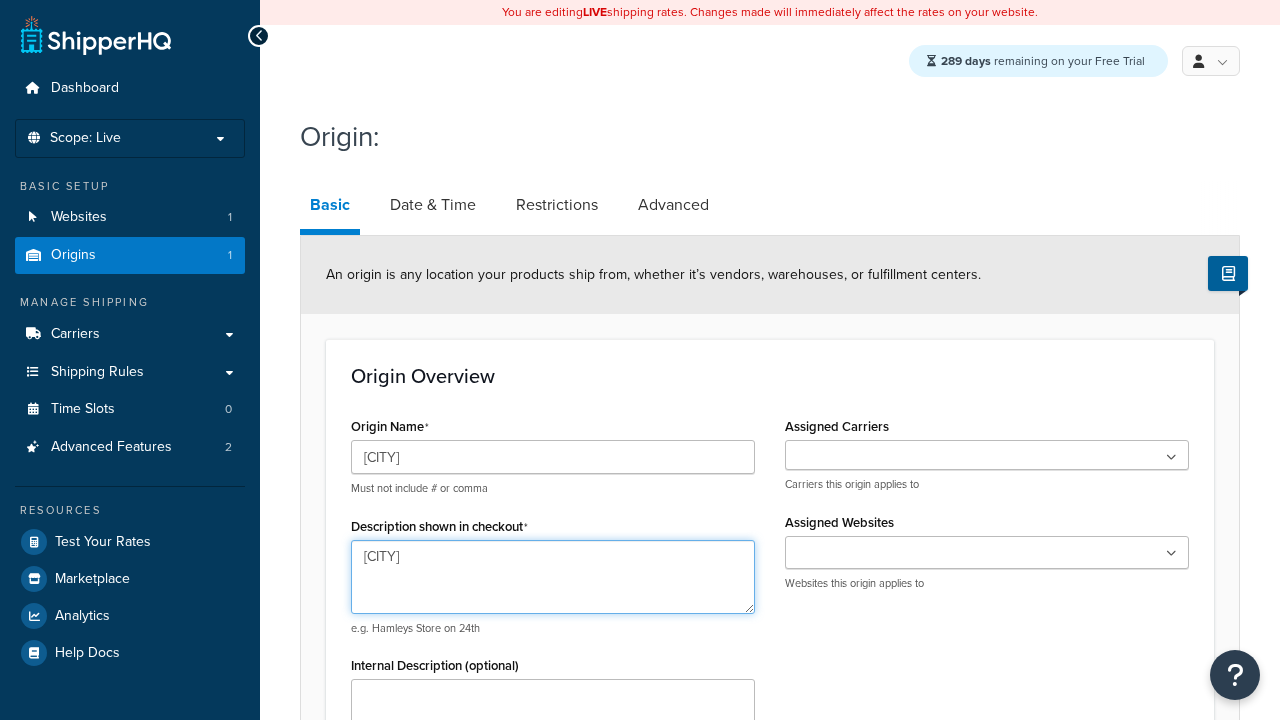 type on "Austin" 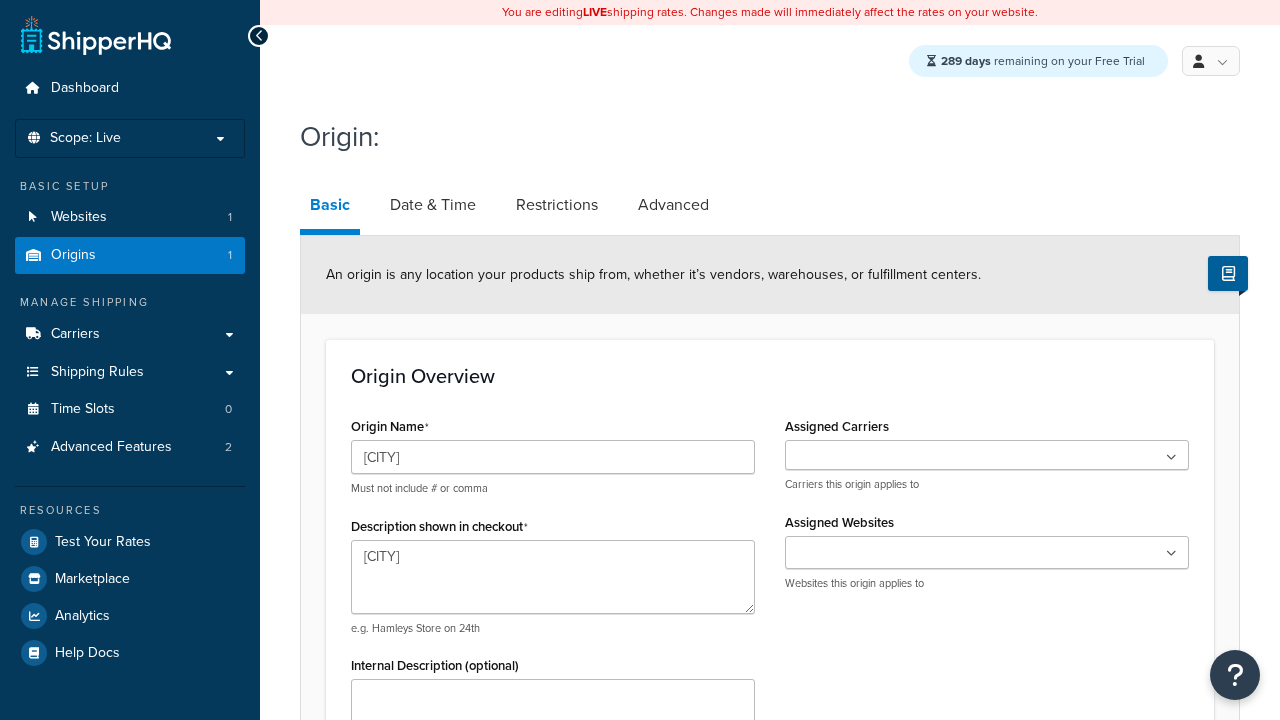scroll, scrollTop: 607, scrollLeft: 0, axis: vertical 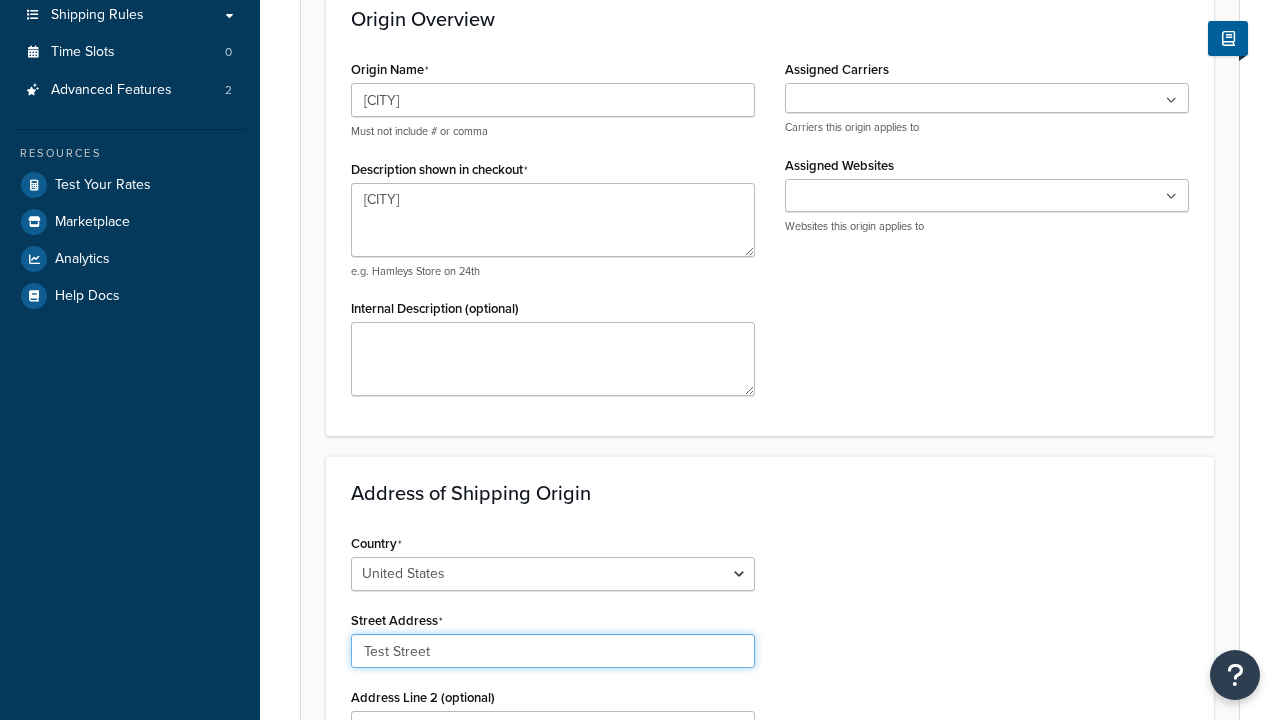 type on "Test Street" 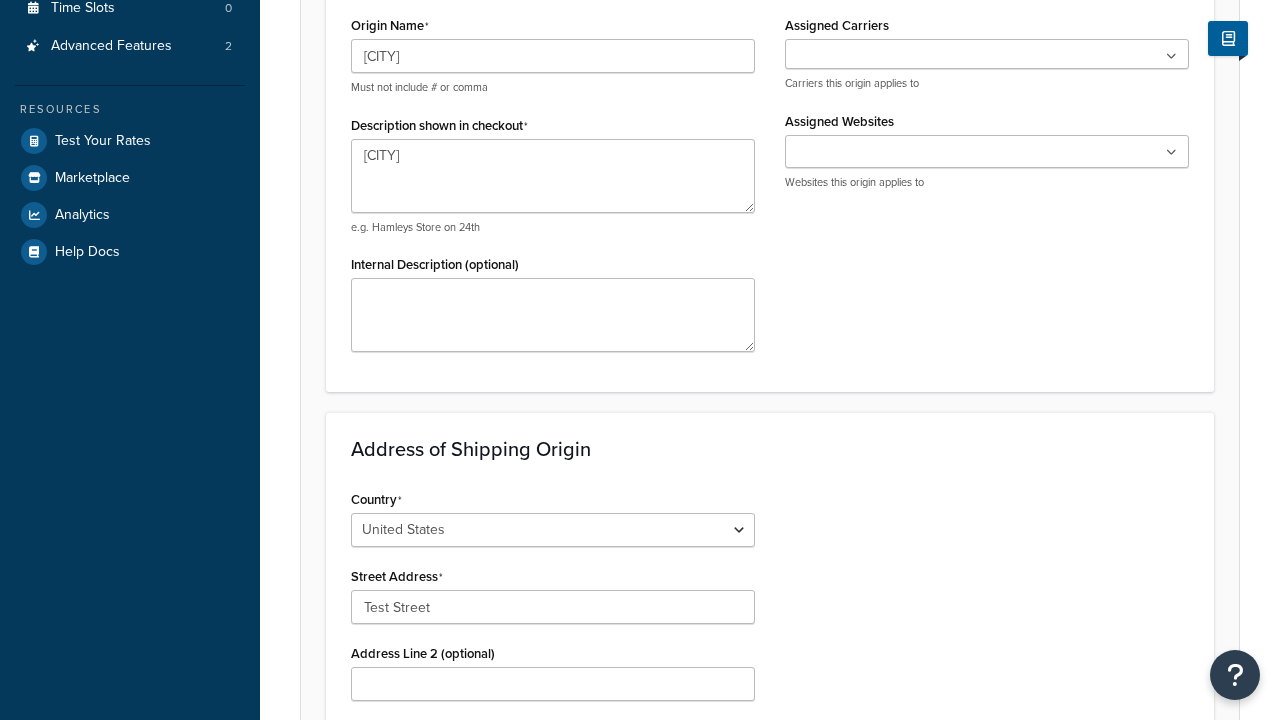 type on "Austin" 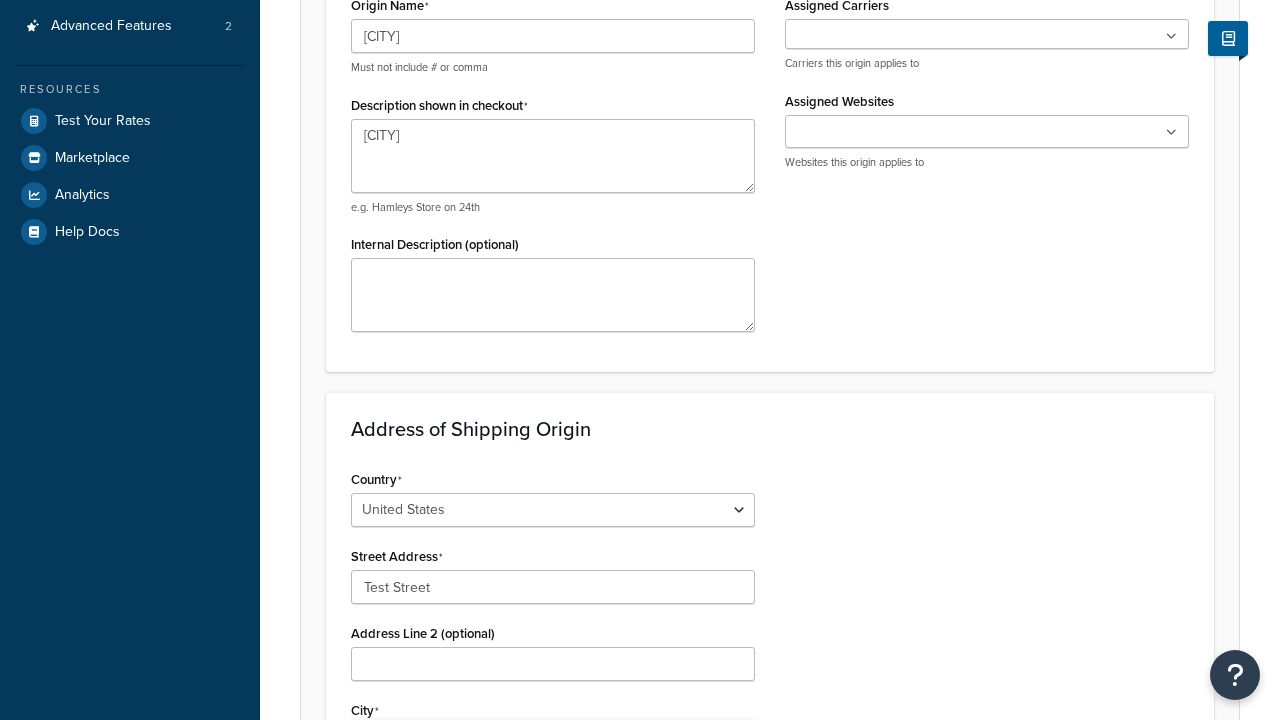 scroll, scrollTop: 0, scrollLeft: 0, axis: both 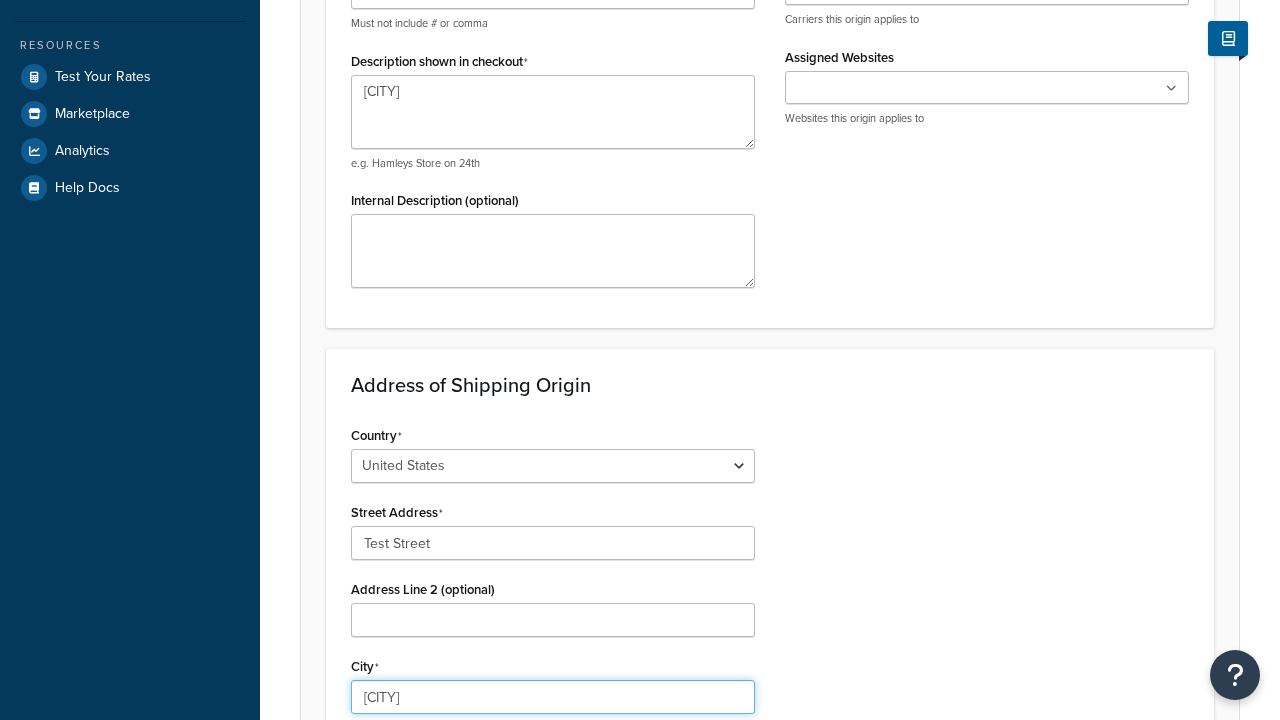 select on "43" 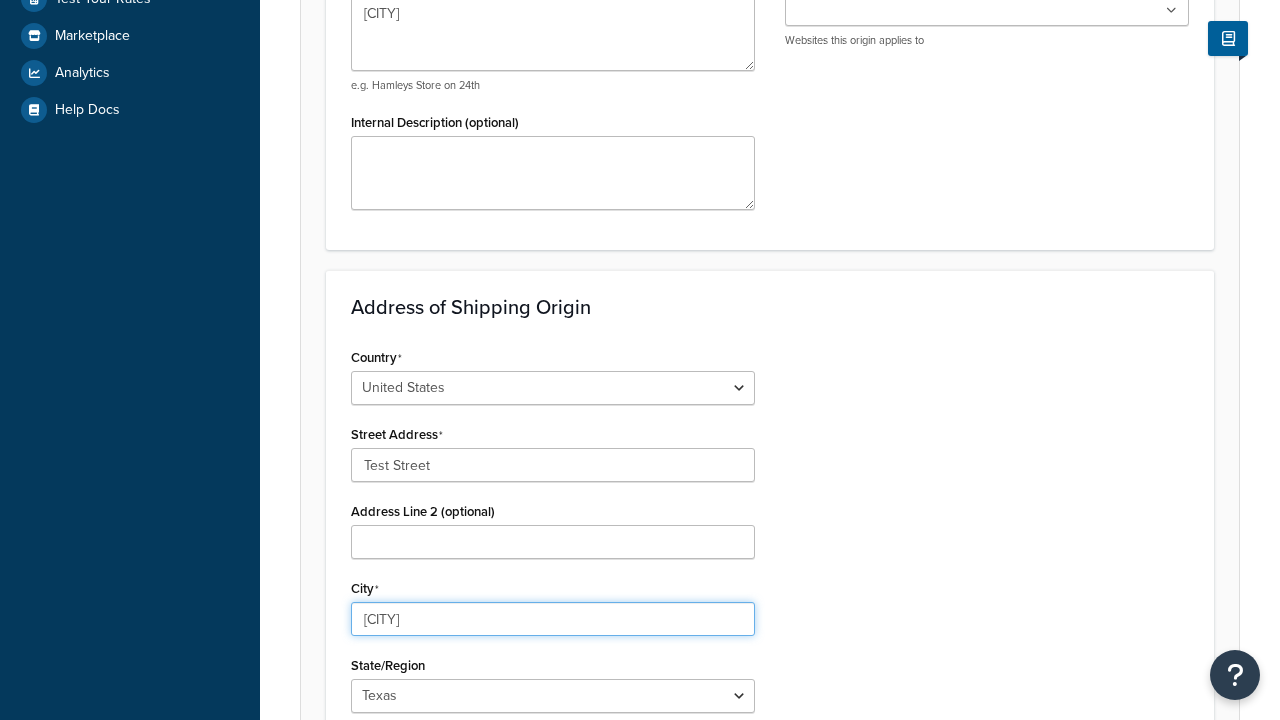 type on "Austin" 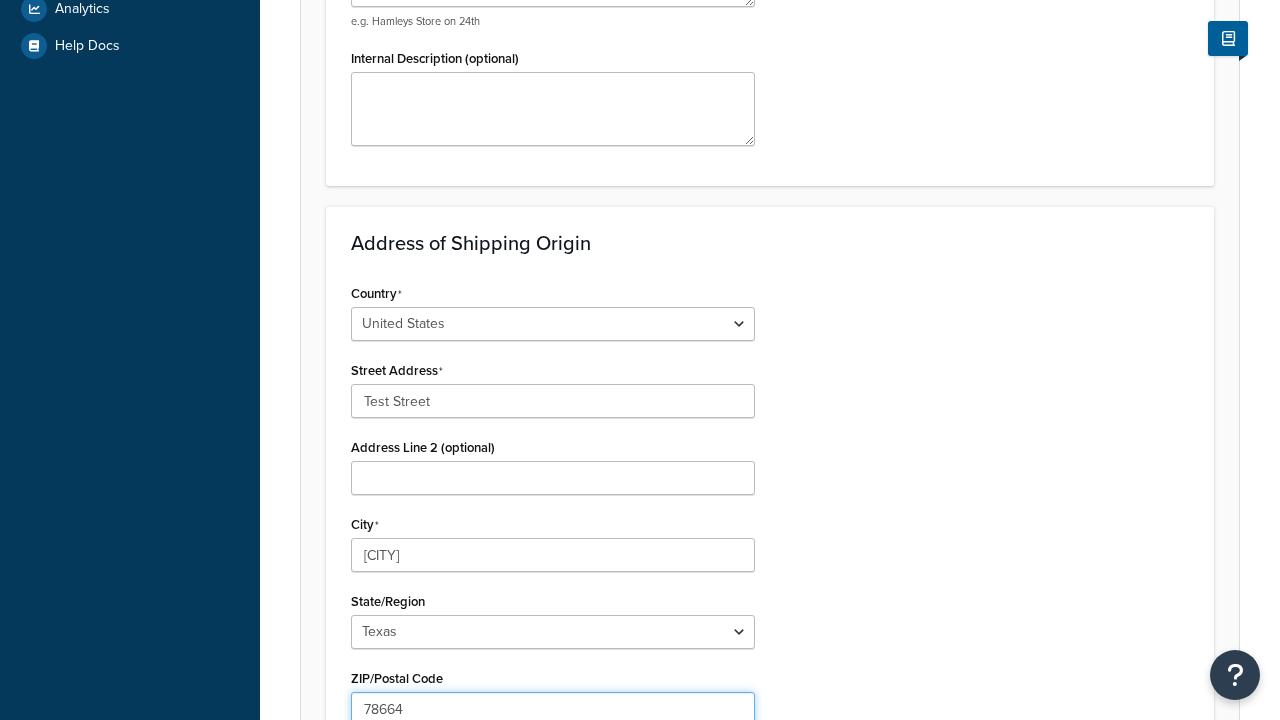 type on "78664" 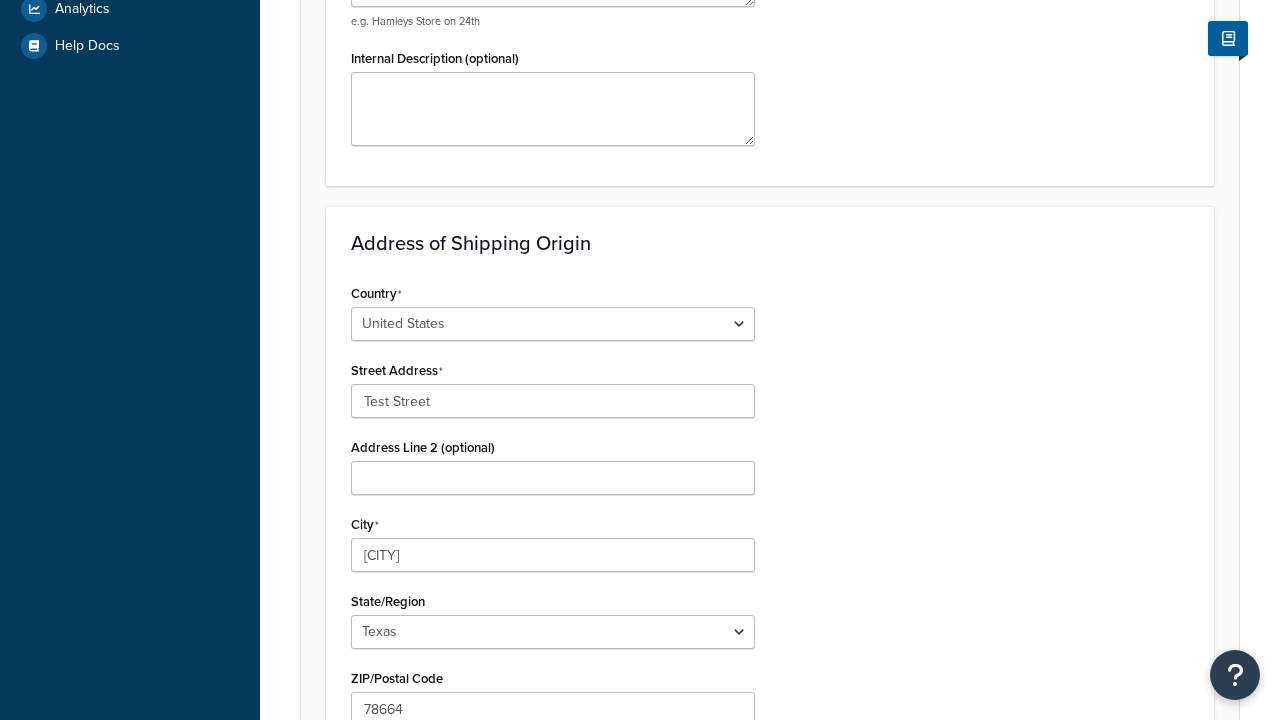 click on "Save" at bounding box center (759, 852) 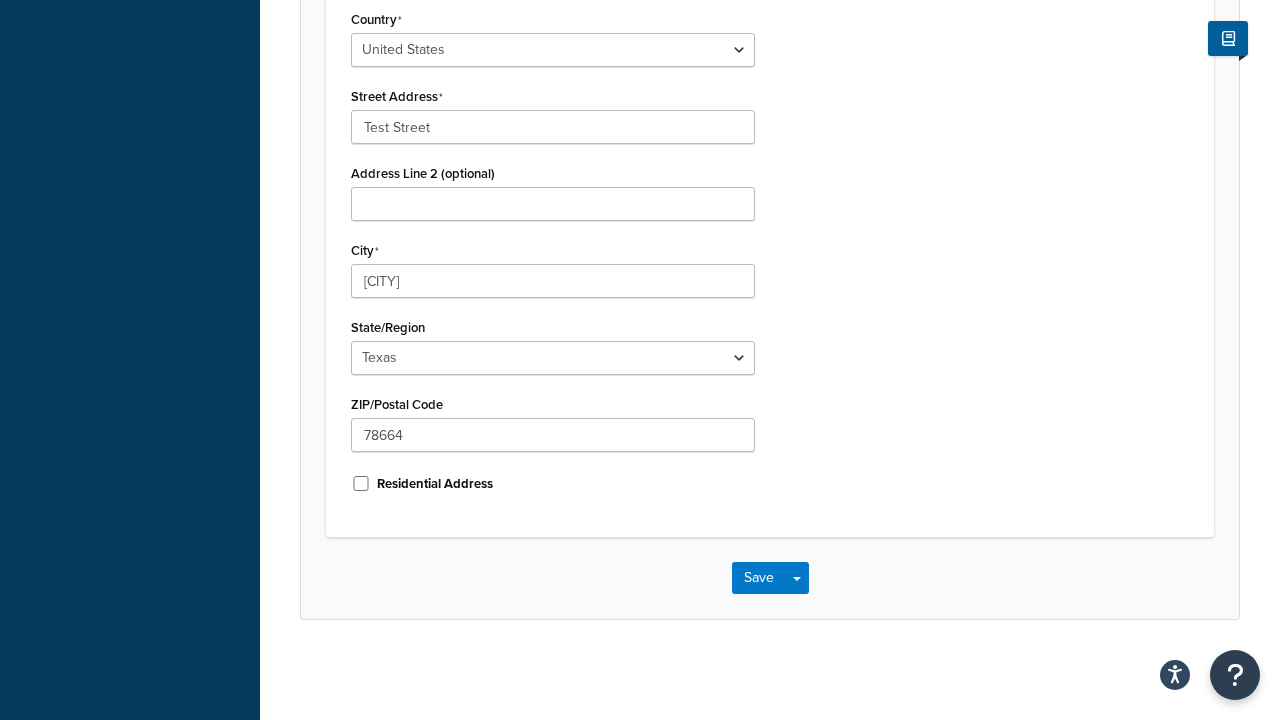 scroll, scrollTop: 0, scrollLeft: 0, axis: both 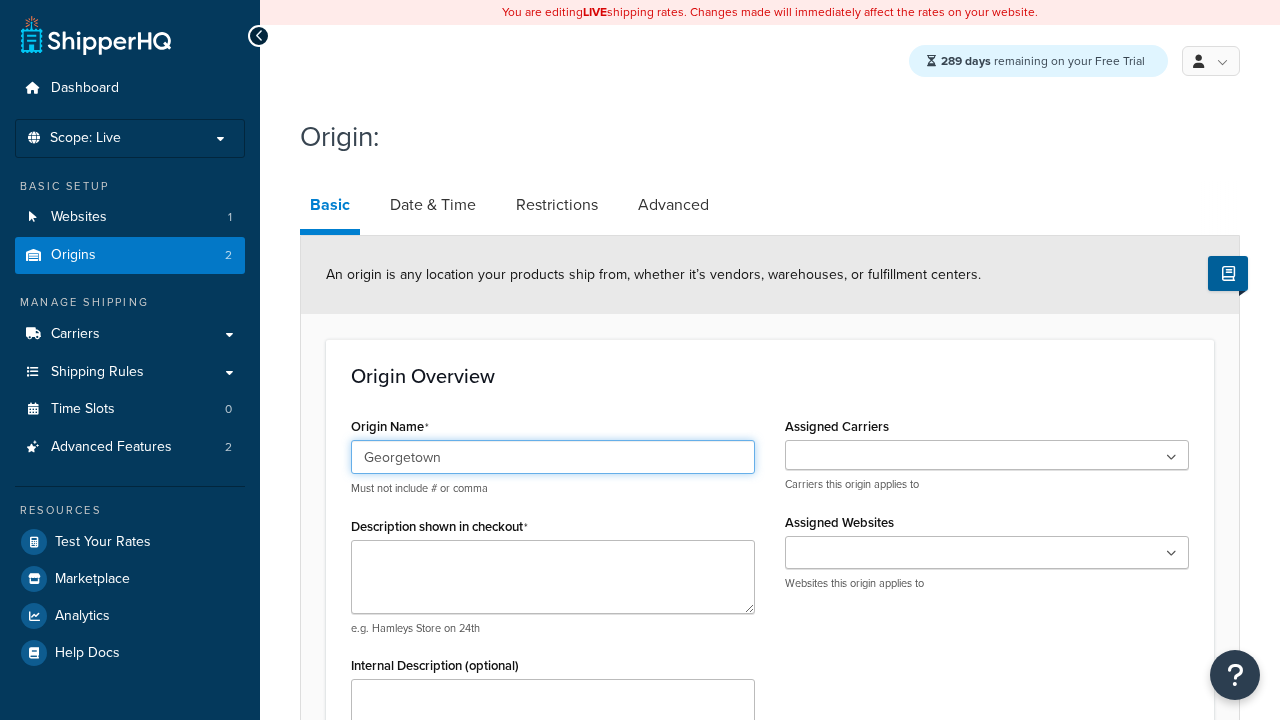 type on "Georgetown" 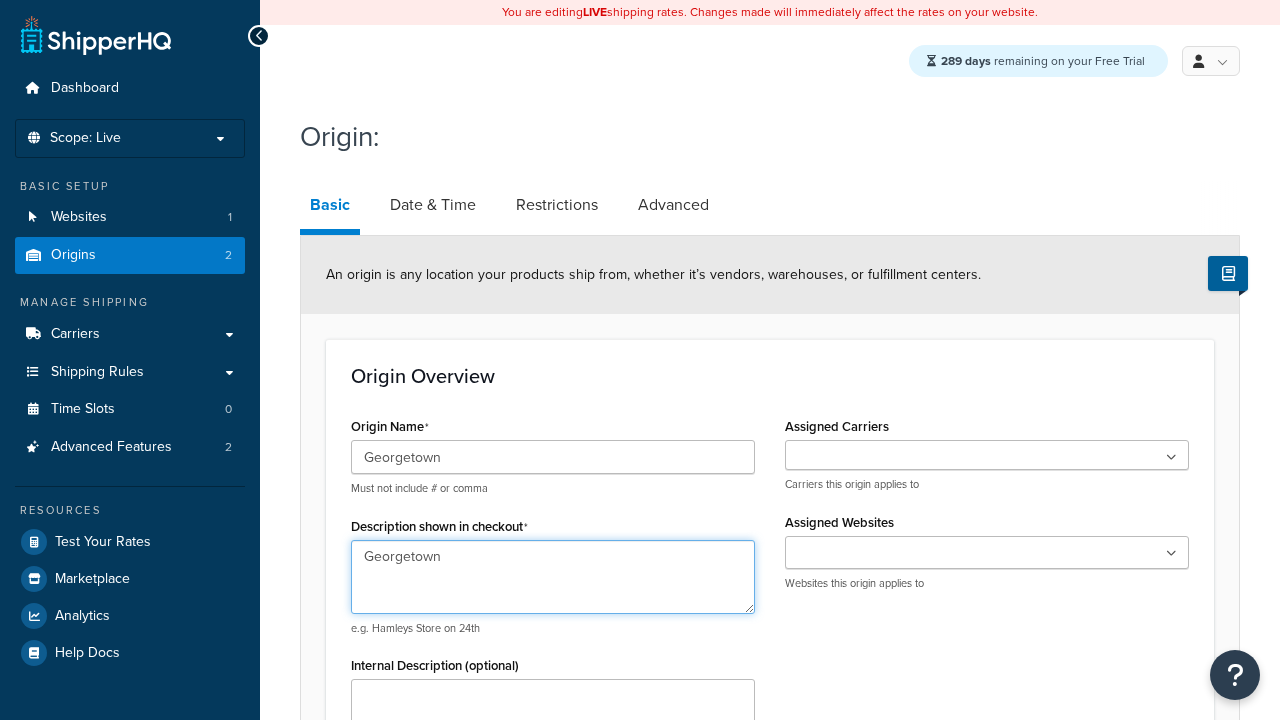 type on "Georgetown" 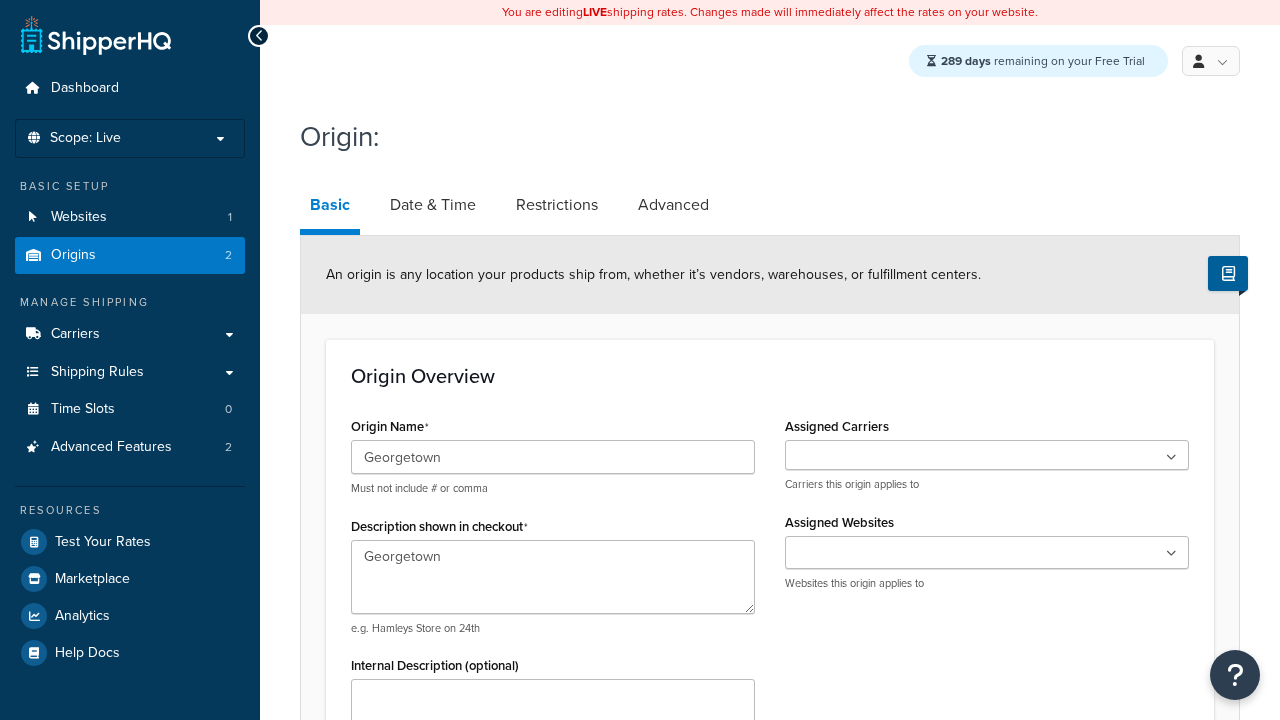 type on "Test Street" 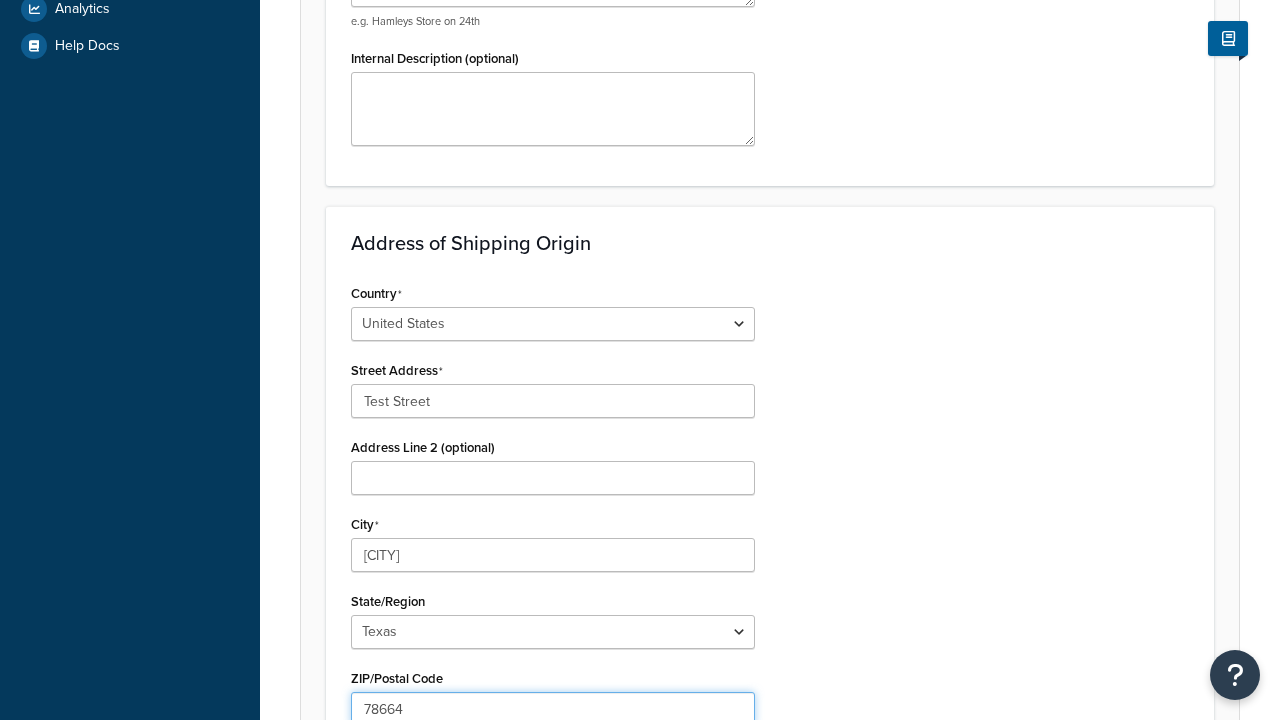 type on "78664" 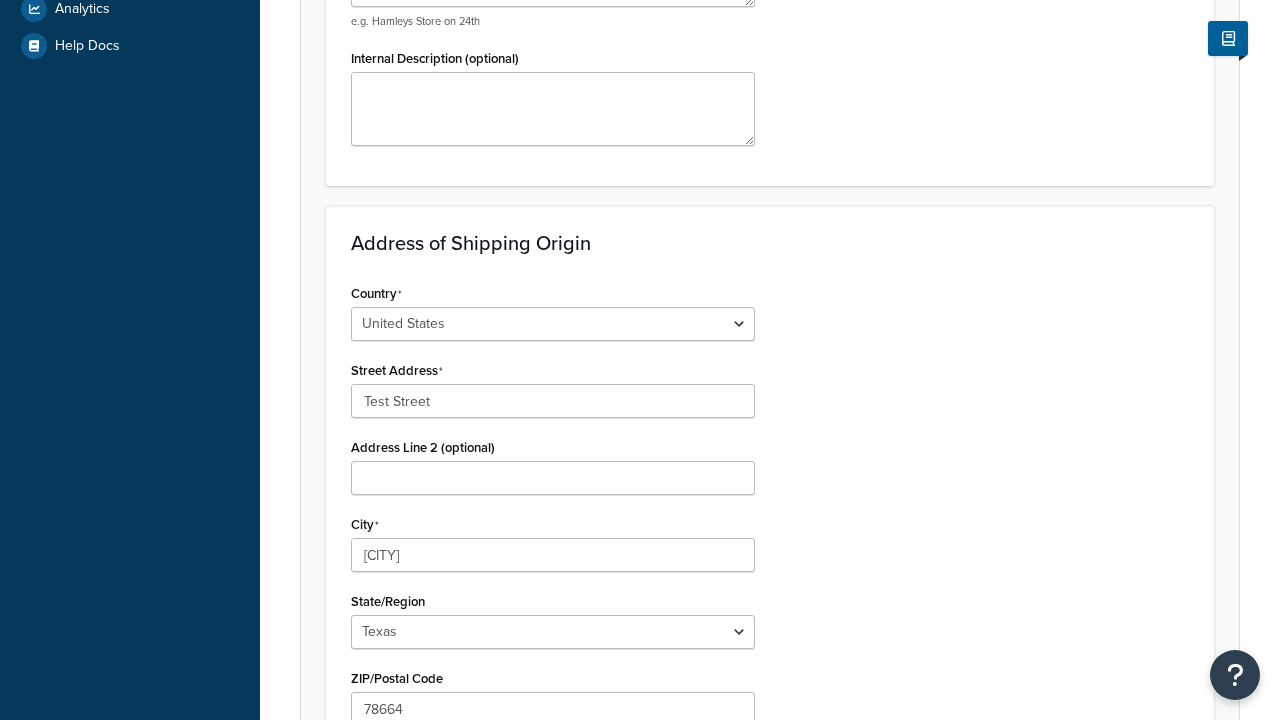 click on "Save" at bounding box center [759, 852] 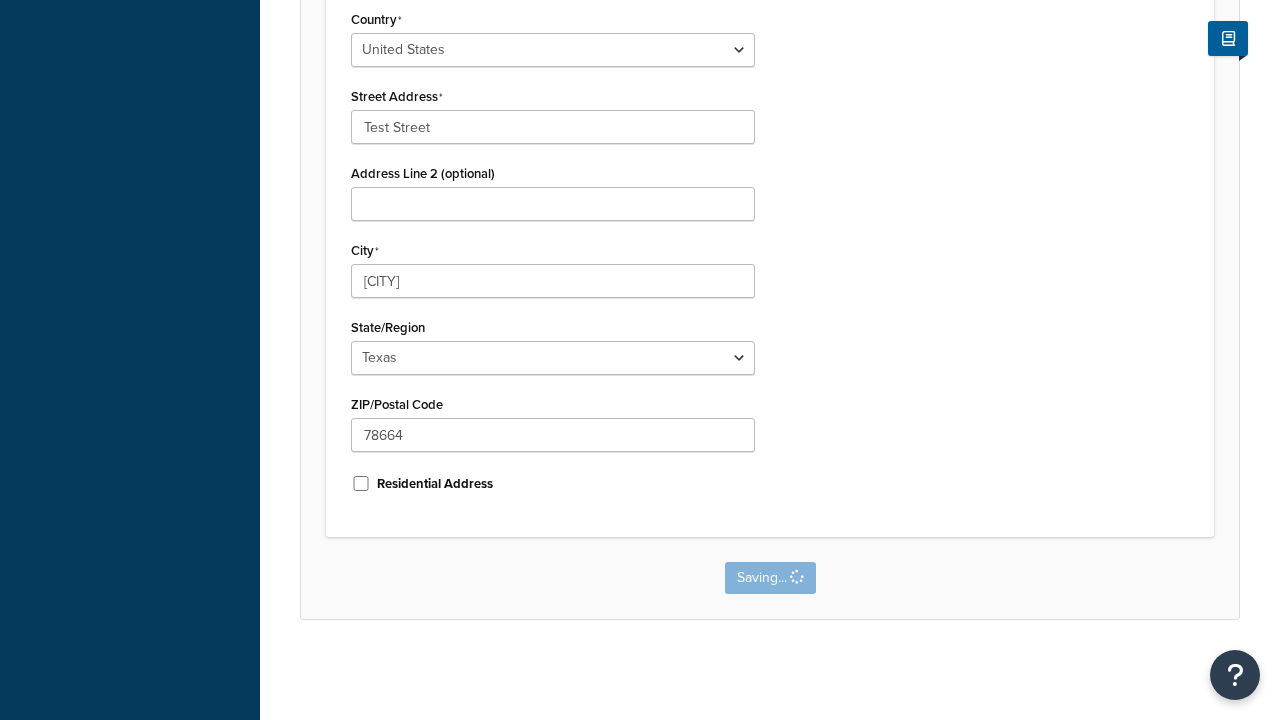scroll, scrollTop: 0, scrollLeft: 0, axis: both 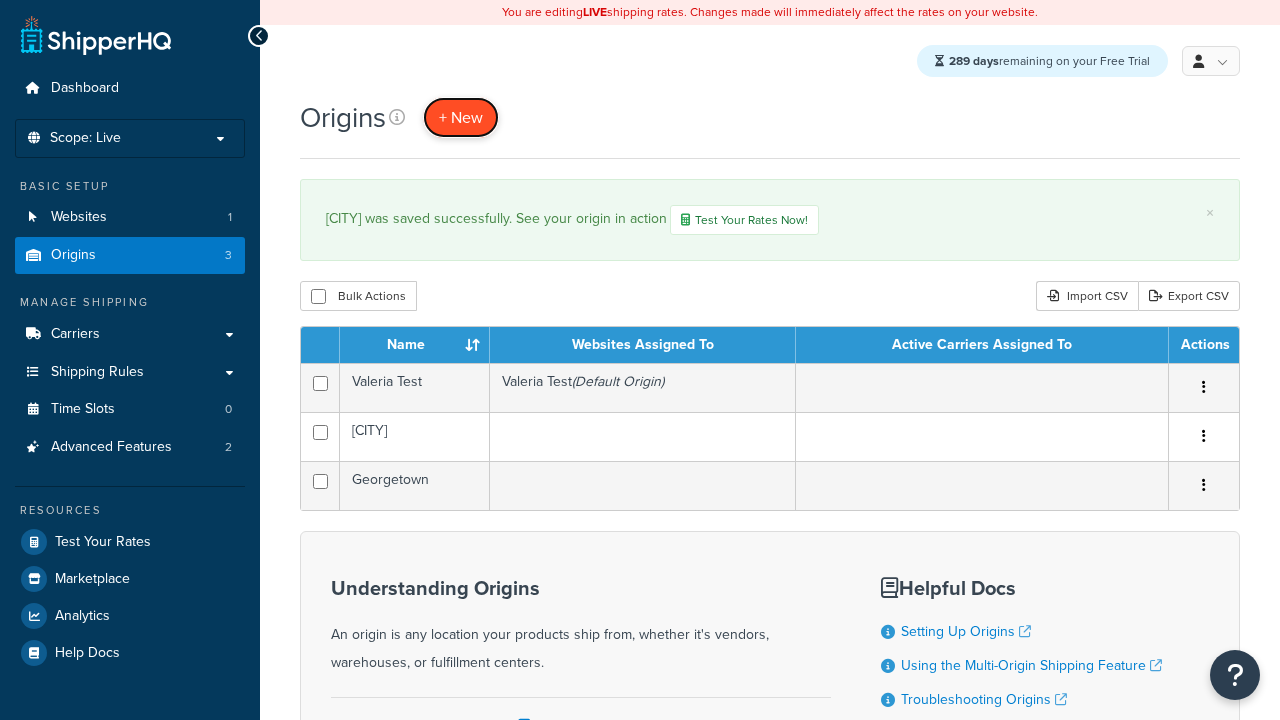 click on "+ New" at bounding box center [461, 117] 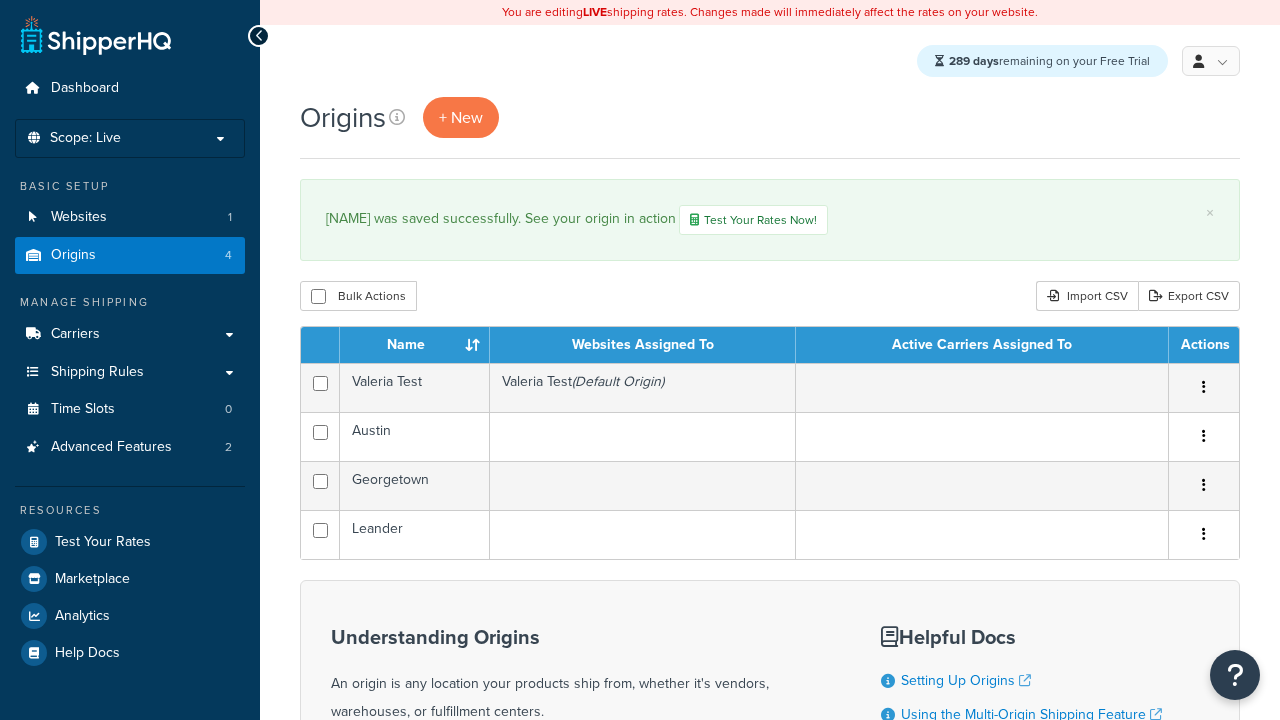 scroll, scrollTop: 0, scrollLeft: 0, axis: both 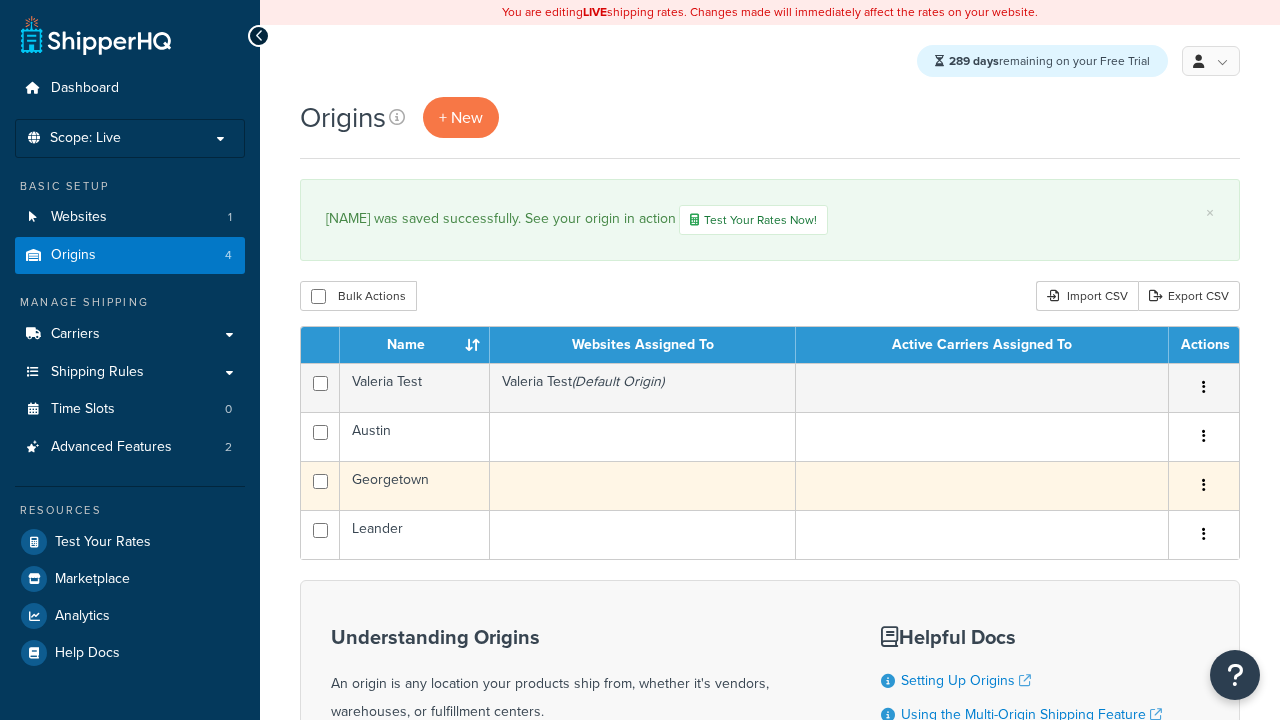 click at bounding box center (1204, 485) 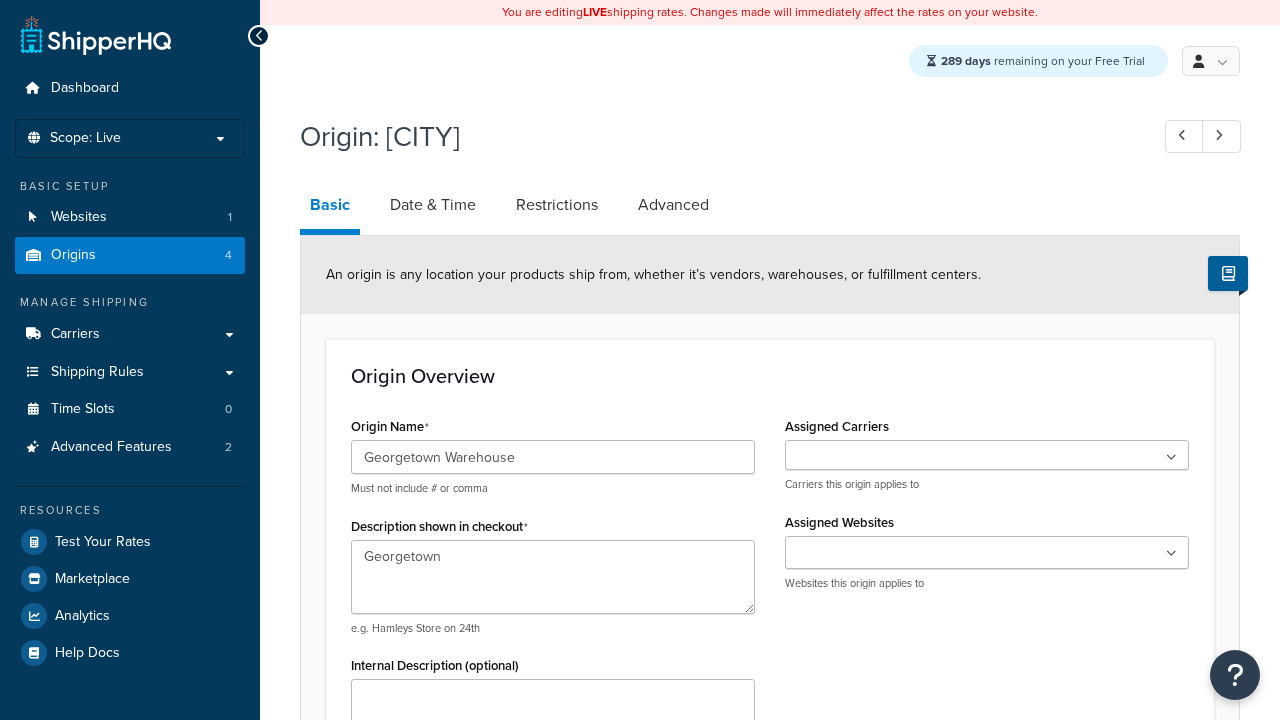 select on "43" 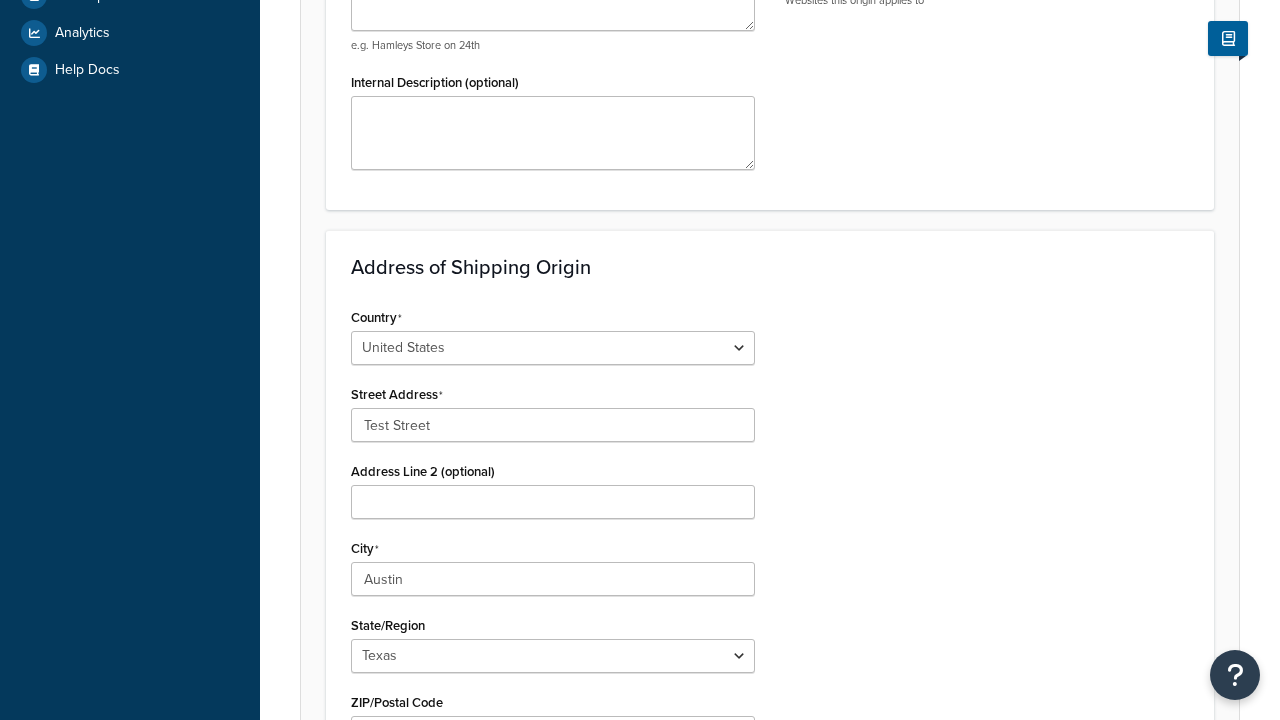 type on "Georgetown Warehouse" 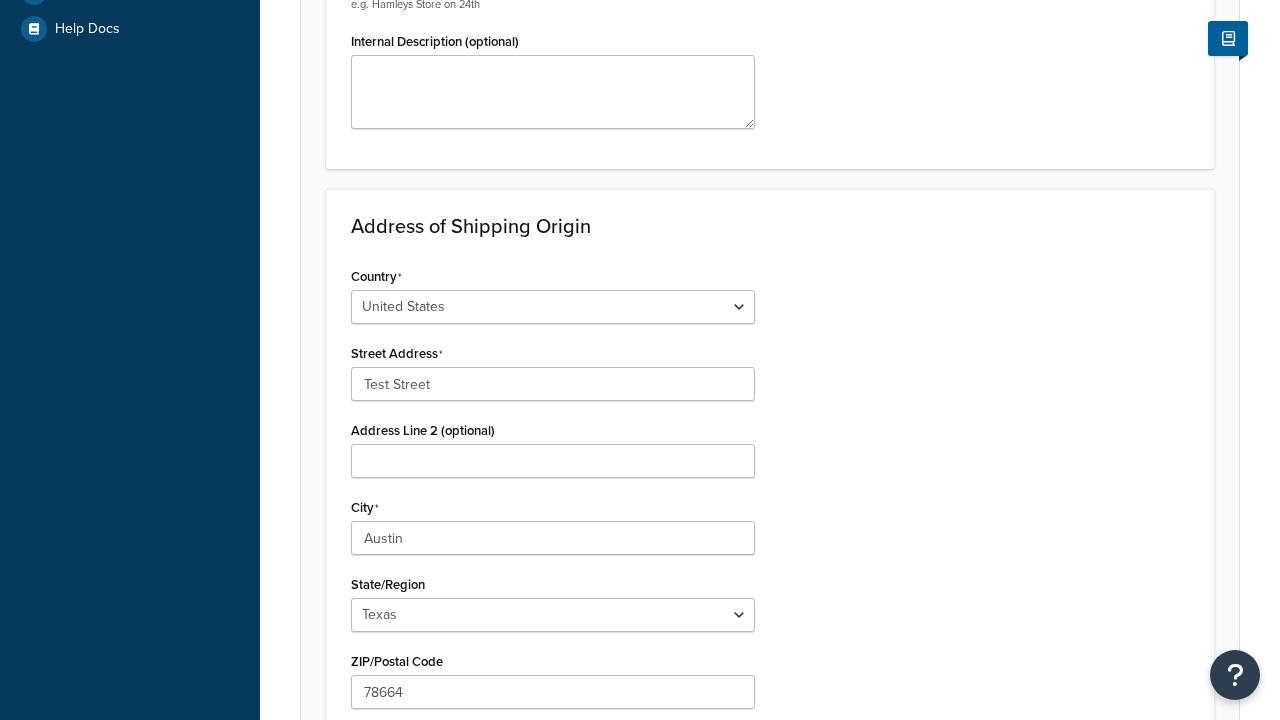 click on "Save" at bounding box center [759, 835] 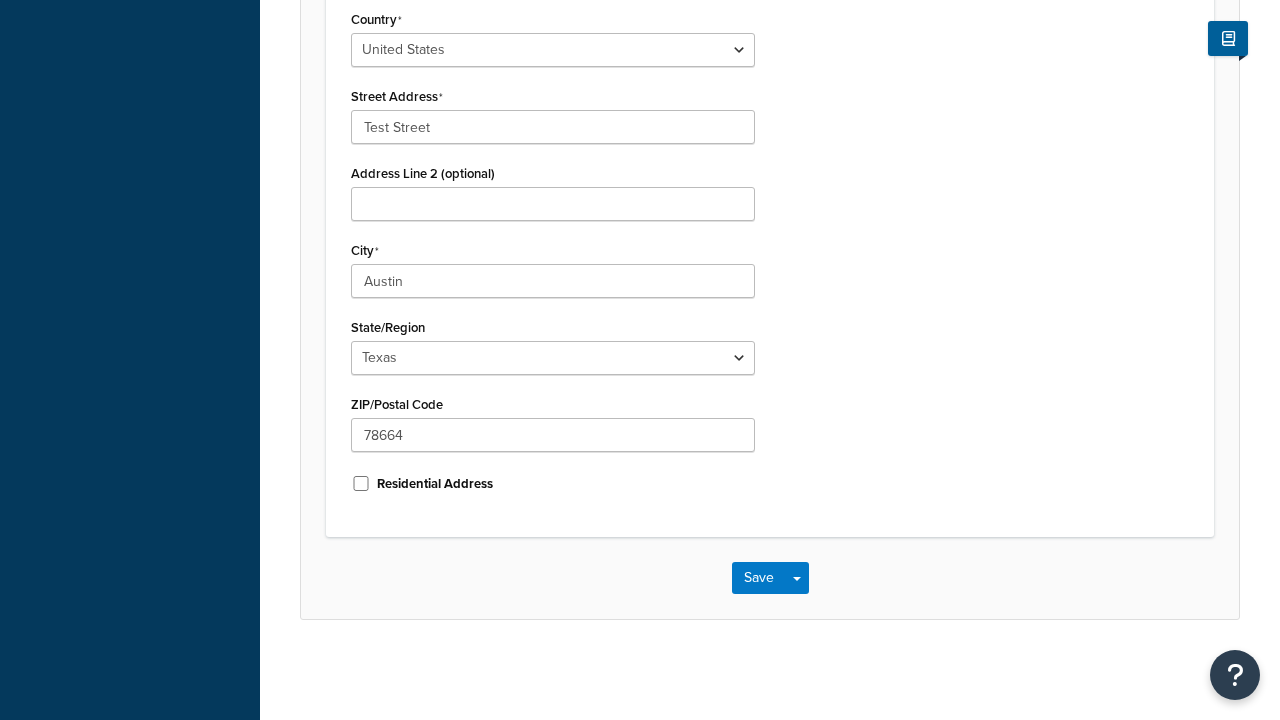 scroll, scrollTop: 0, scrollLeft: 0, axis: both 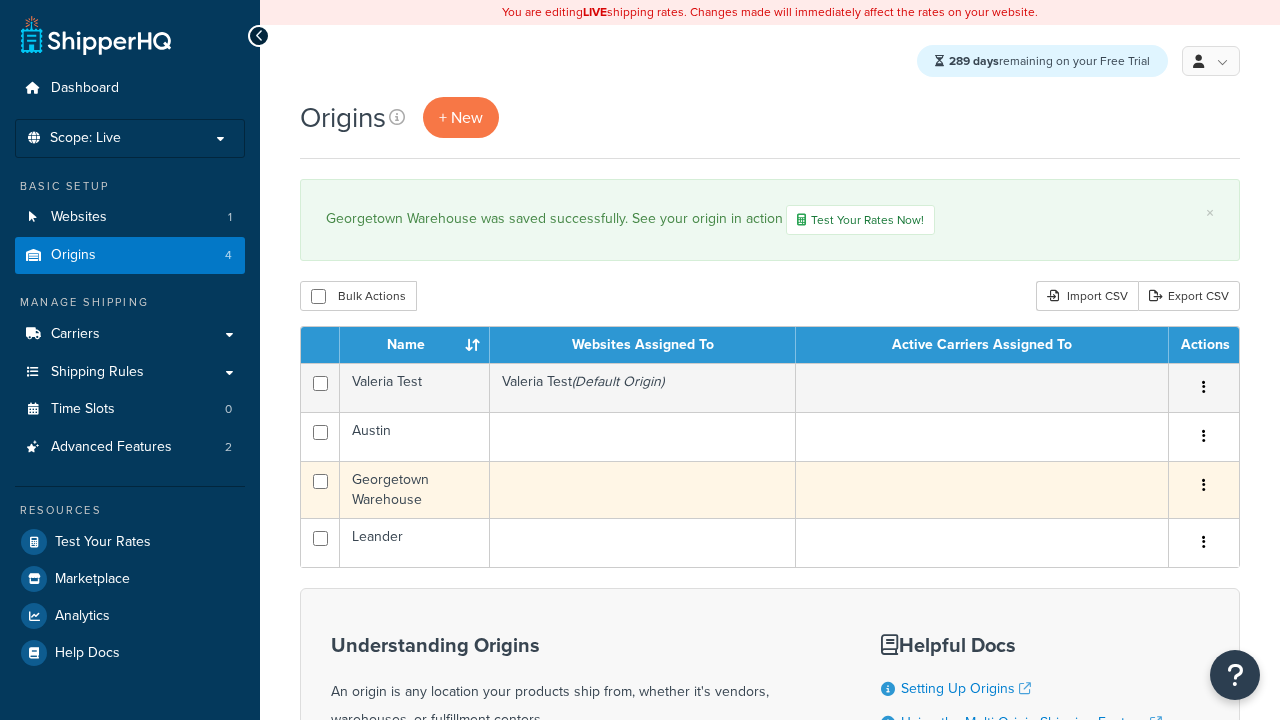 click at bounding box center (1204, 485) 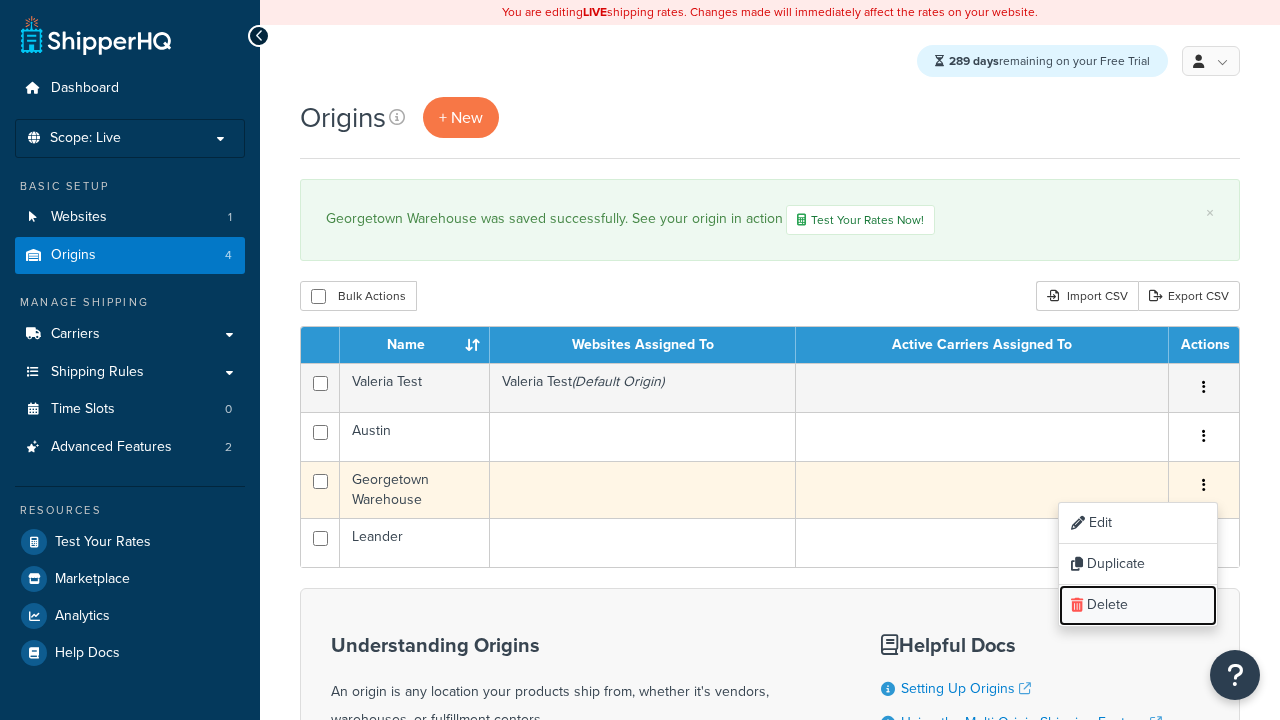 scroll, scrollTop: 0, scrollLeft: 0, axis: both 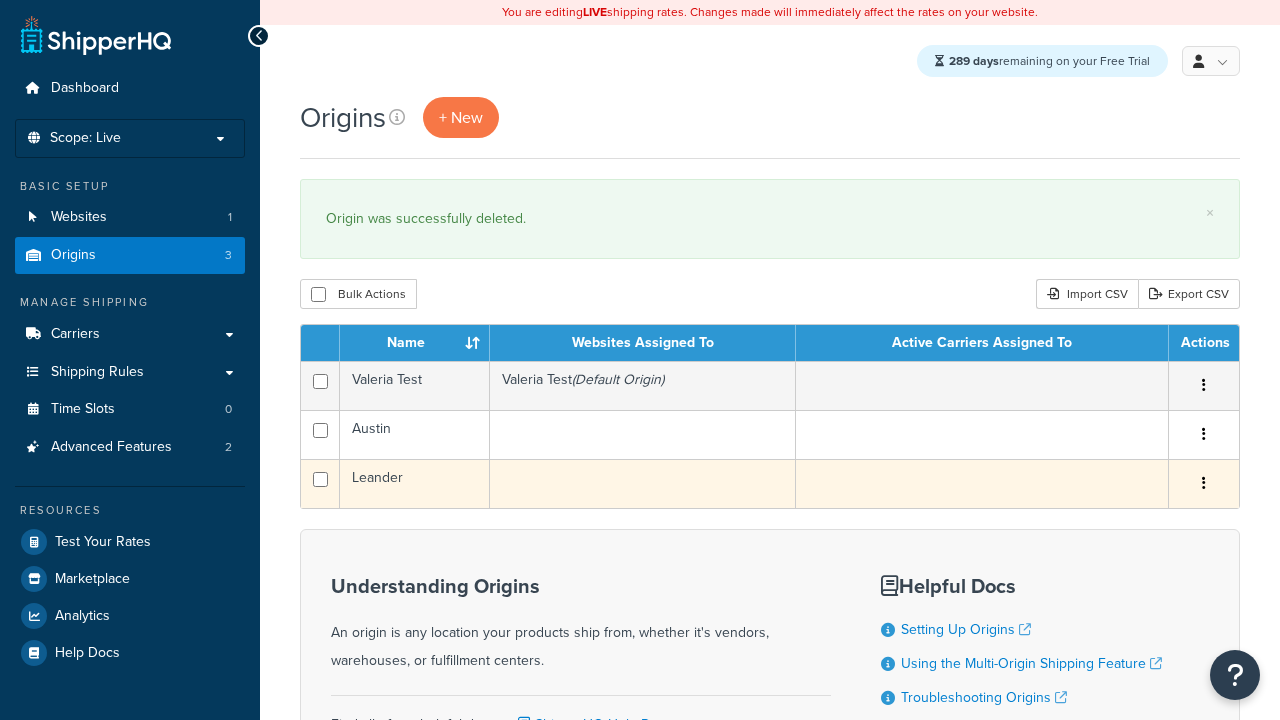 click at bounding box center (1204, 483) 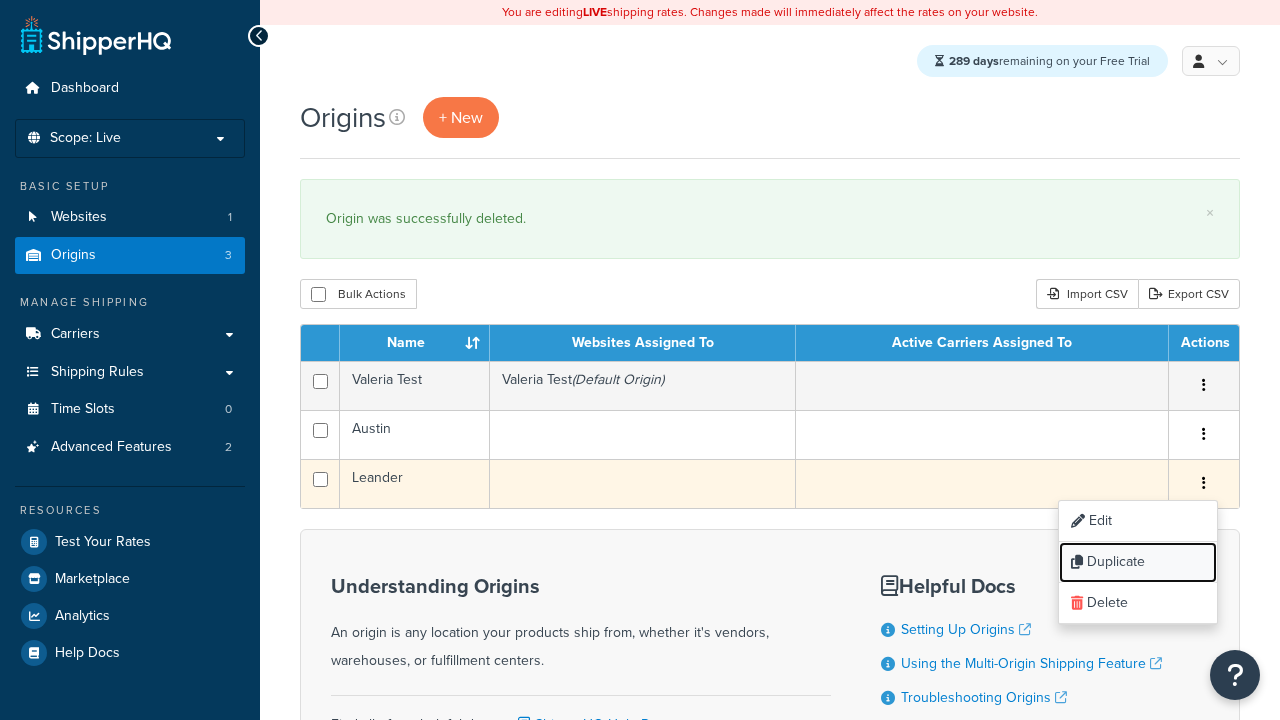 scroll, scrollTop: 0, scrollLeft: 0, axis: both 